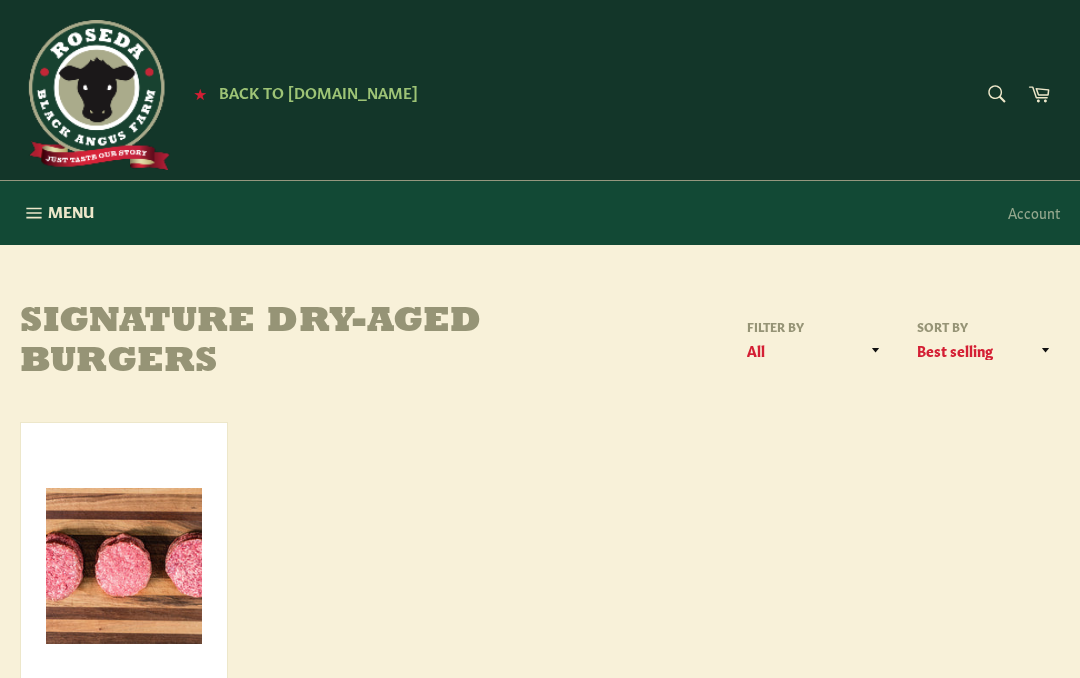 scroll, scrollTop: 0, scrollLeft: 0, axis: both 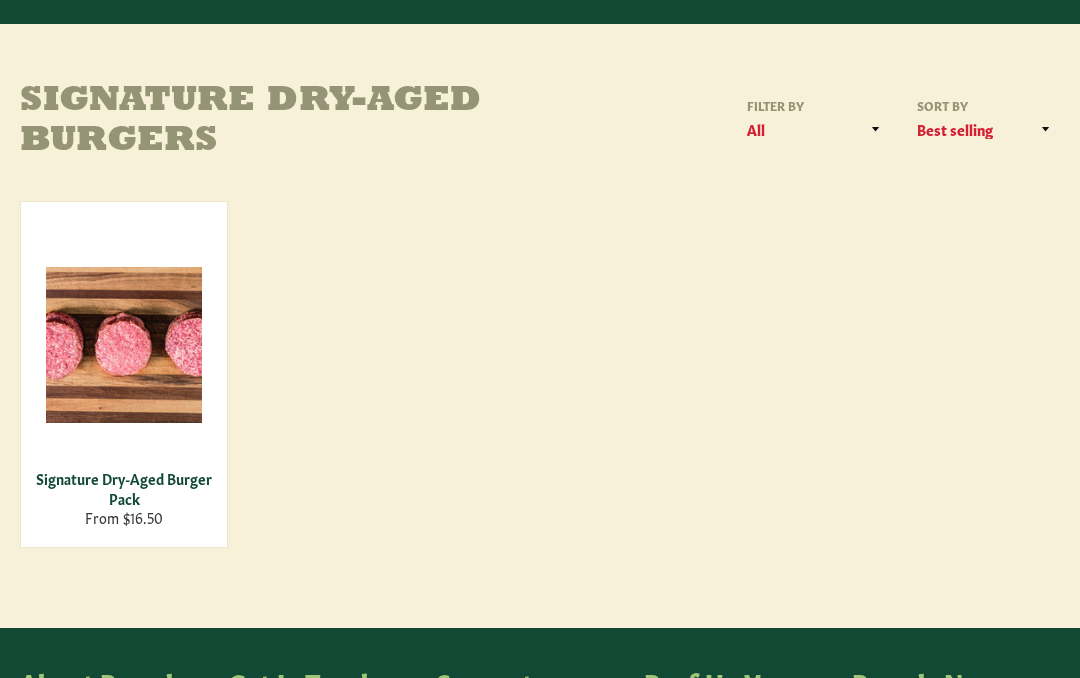 click on "Signature Dry-Aged Burger Pack" at bounding box center (124, 488) 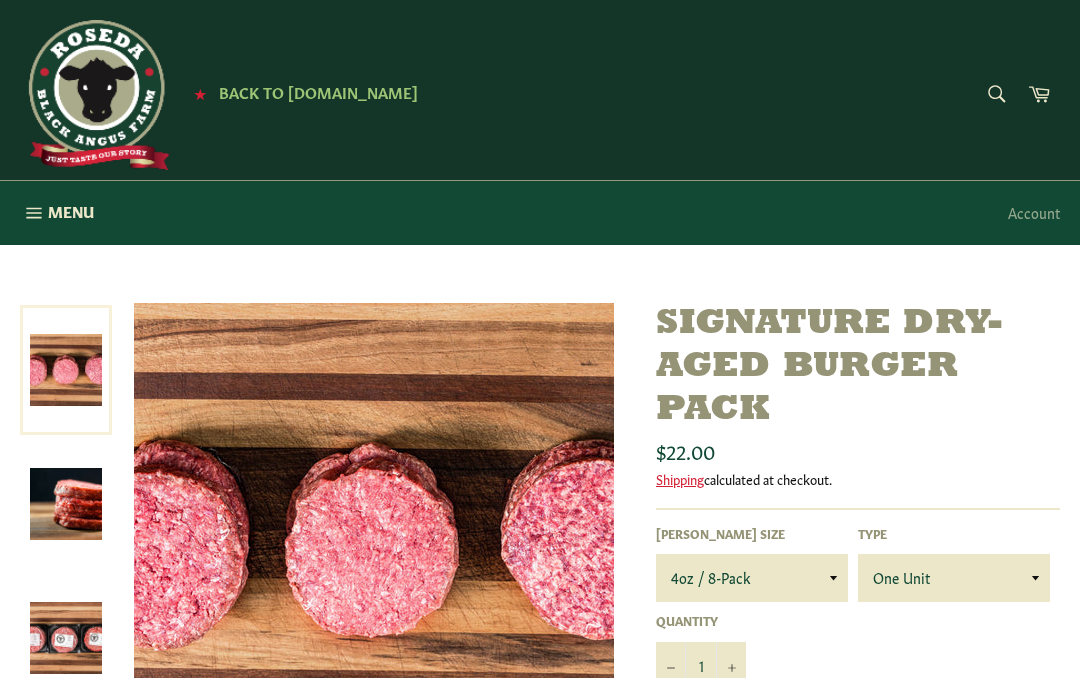 scroll, scrollTop: 1, scrollLeft: 0, axis: vertical 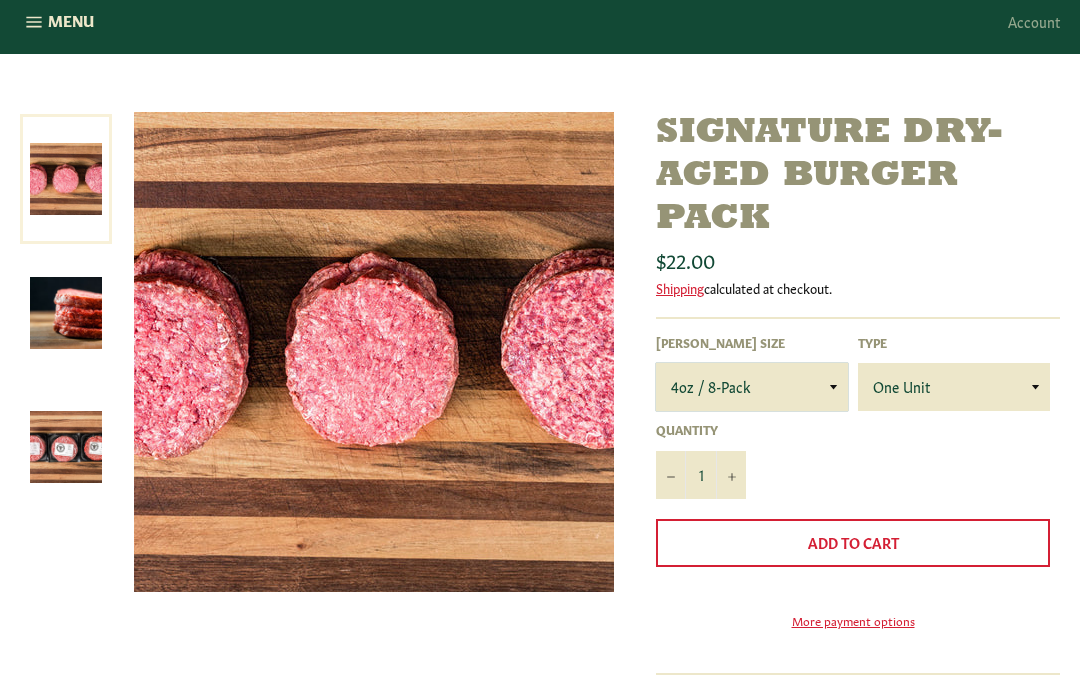 click on "4oz / 8-Pack
6oz / 4-Pack
8oz / 4-Pack" at bounding box center [752, 387] 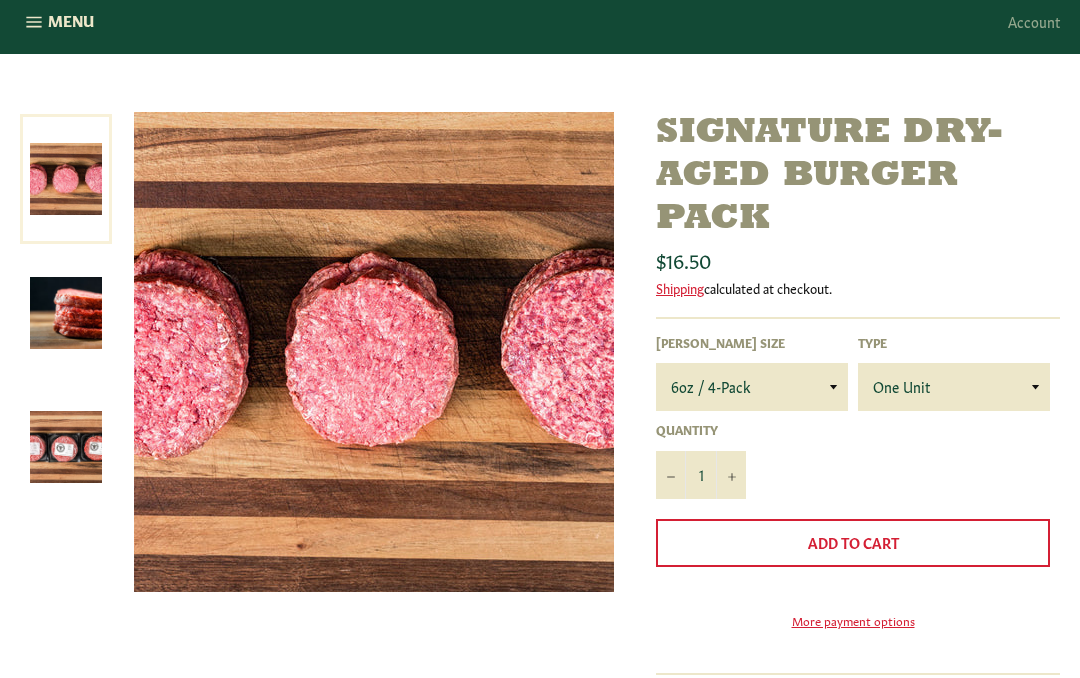 click on "Add to Cart" at bounding box center (853, 542) 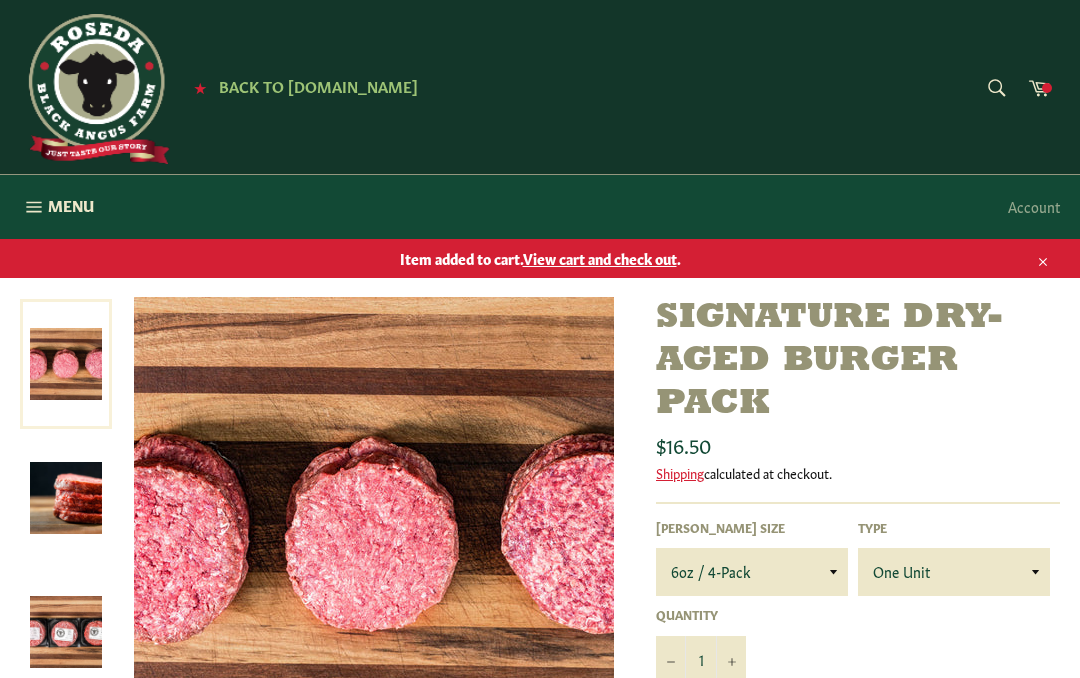 scroll, scrollTop: 0, scrollLeft: 0, axis: both 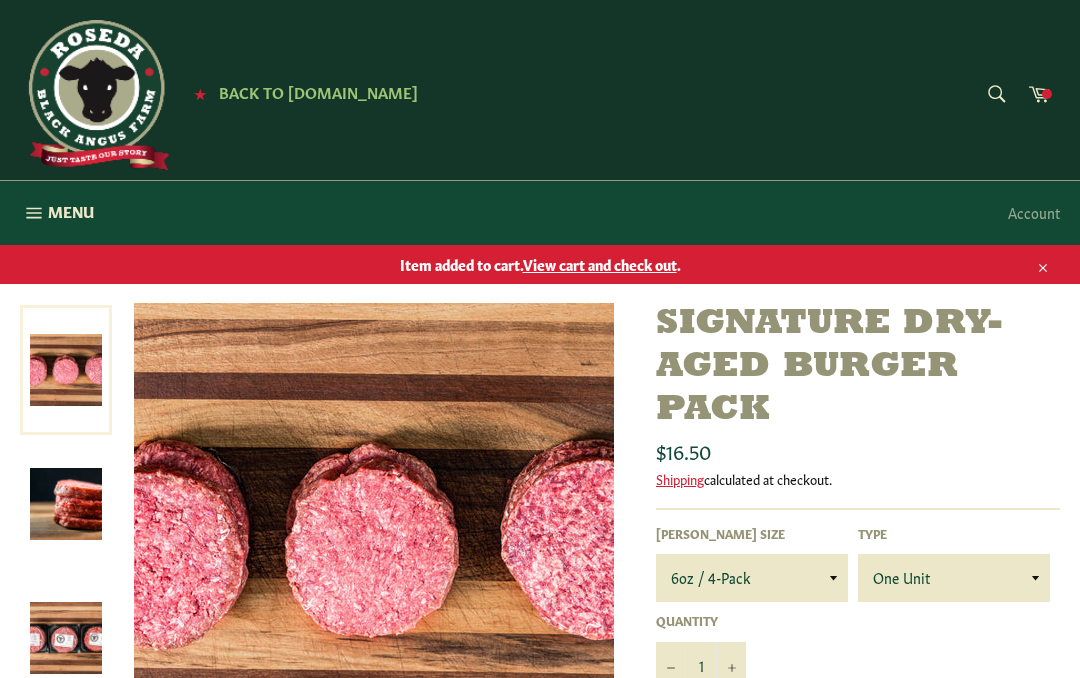 click on "Menu
Site navigation" at bounding box center [57, 213] 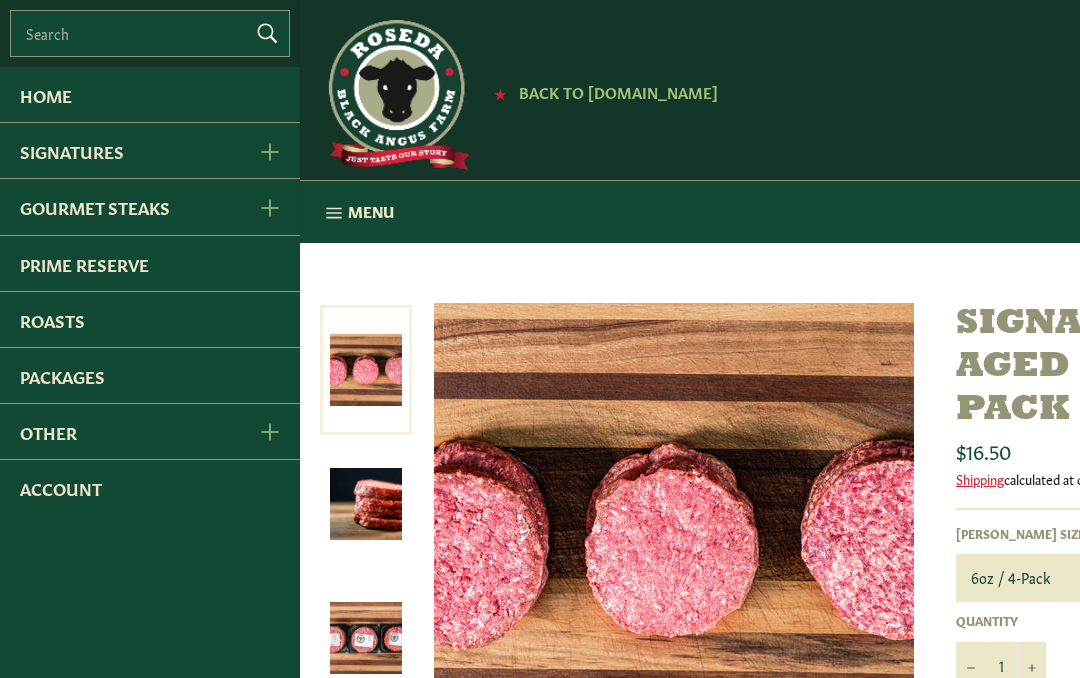 click on "Prime Reserve" at bounding box center (150, 263) 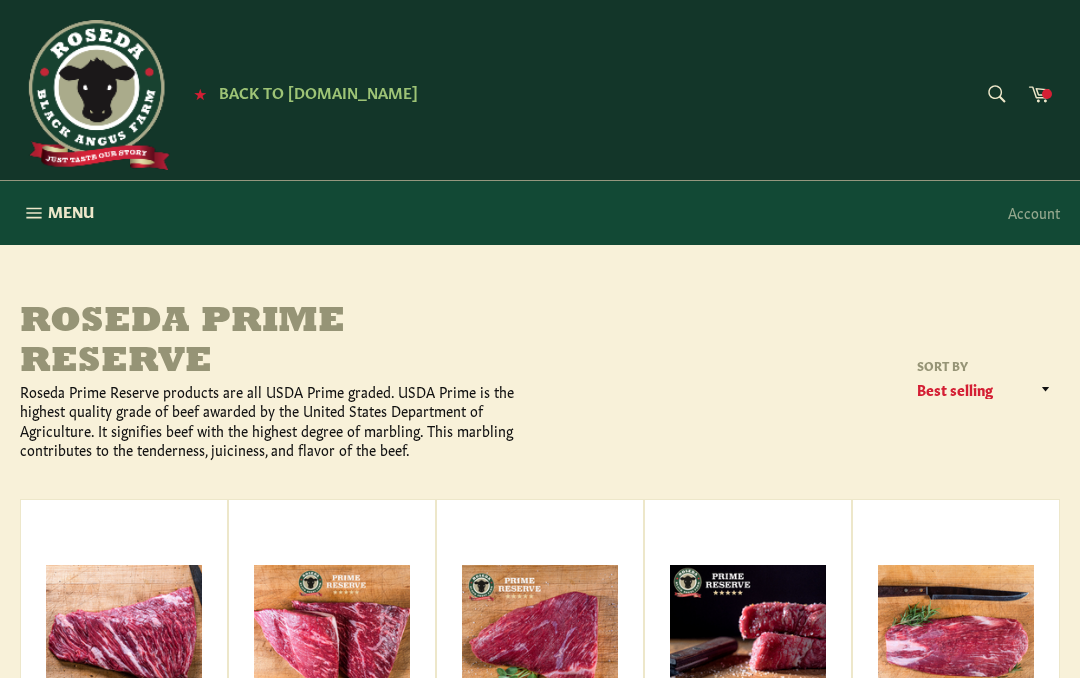 scroll, scrollTop: 0, scrollLeft: 0, axis: both 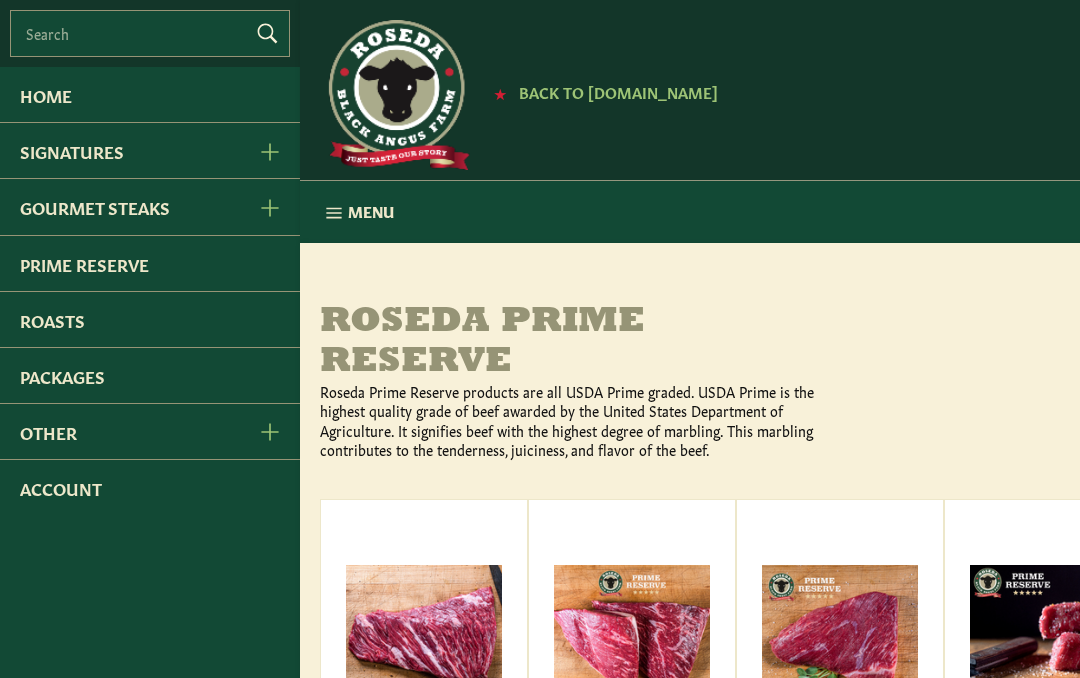 click on "Roasts" at bounding box center [150, 319] 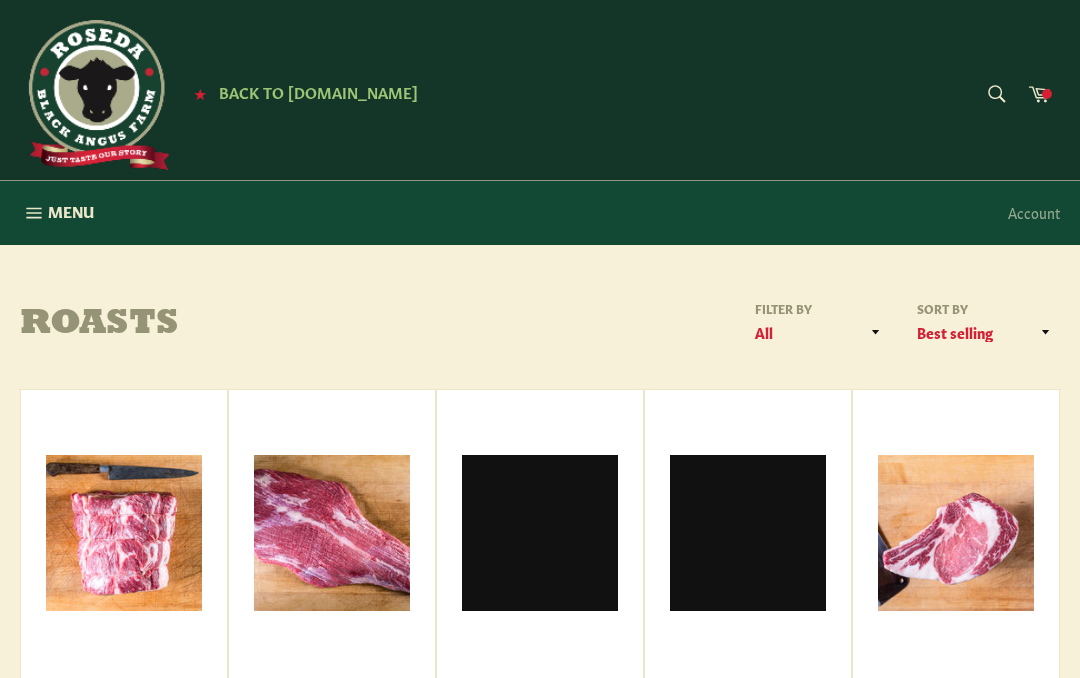 scroll, scrollTop: 0, scrollLeft: 0, axis: both 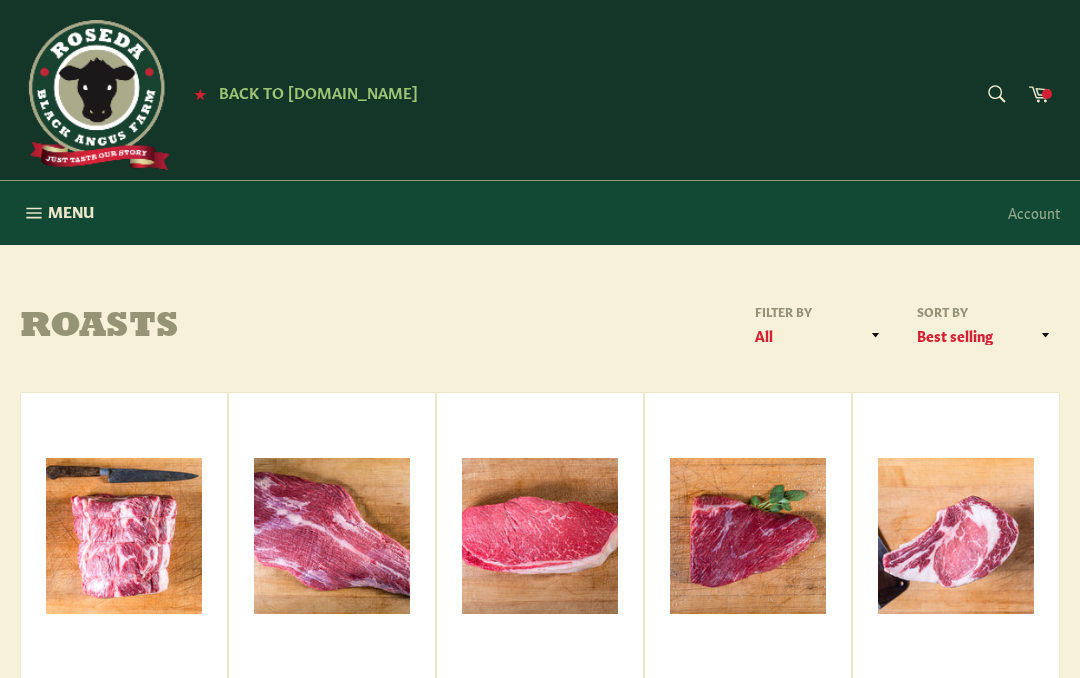 click 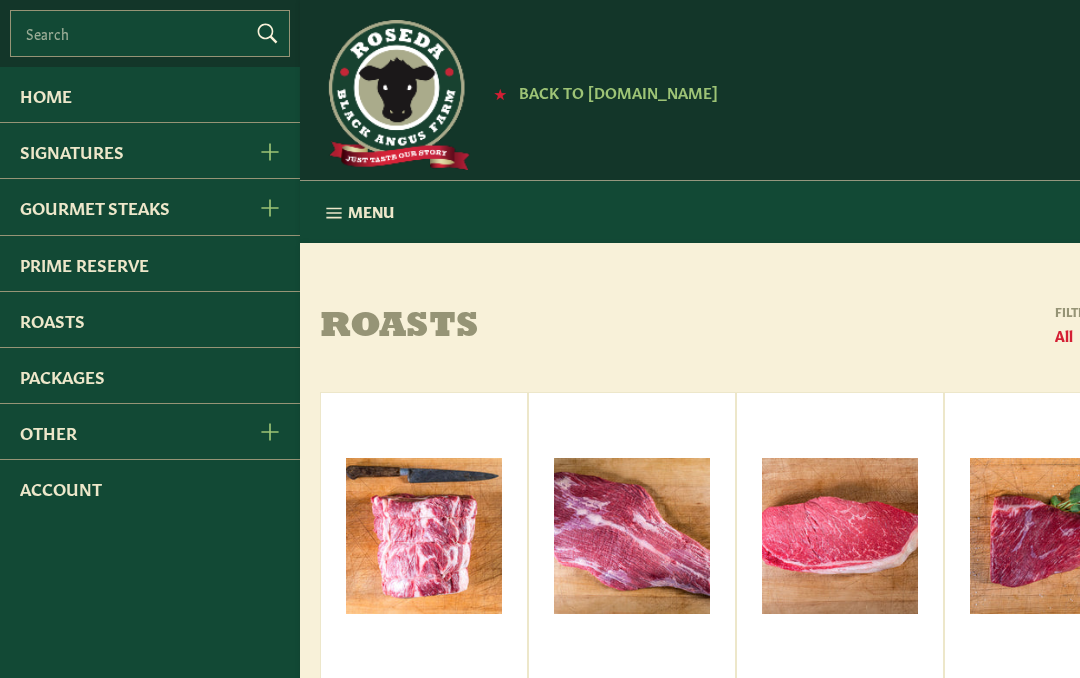 click on "Signatures" at bounding box center [118, 150] 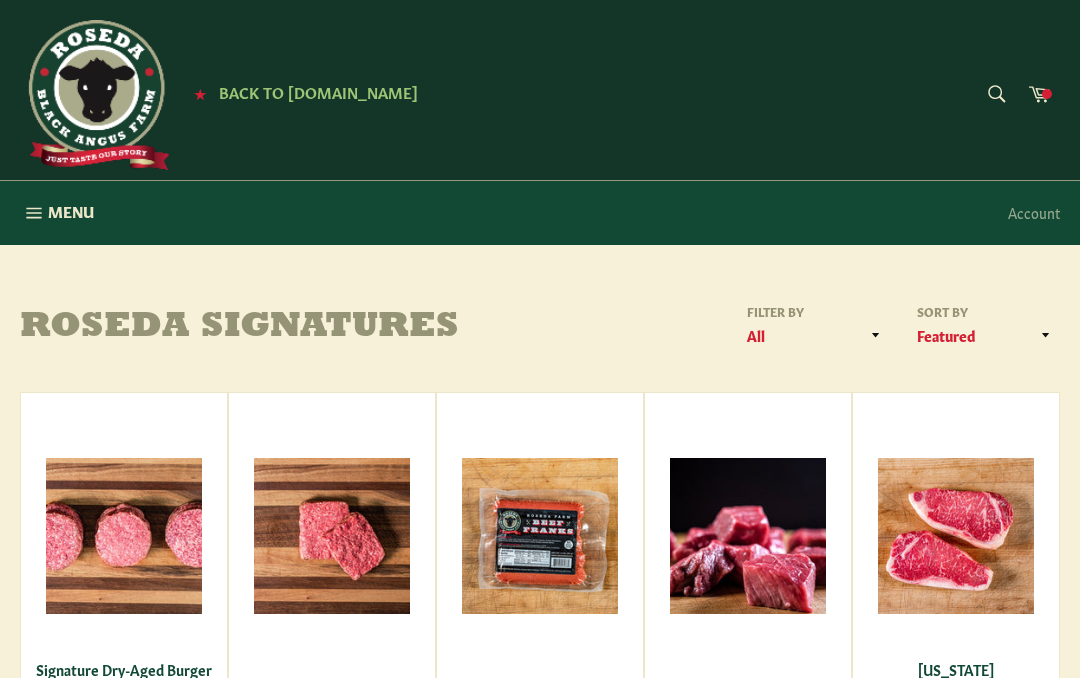 scroll, scrollTop: 0, scrollLeft: 0, axis: both 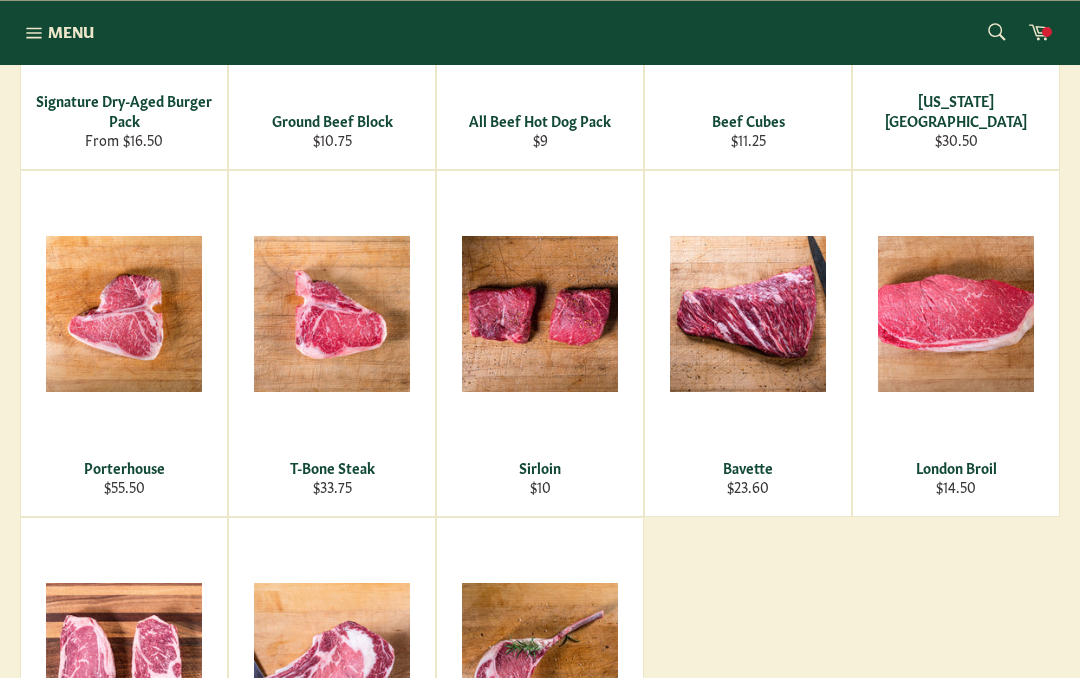 click on "View" at bounding box center (540, 343) 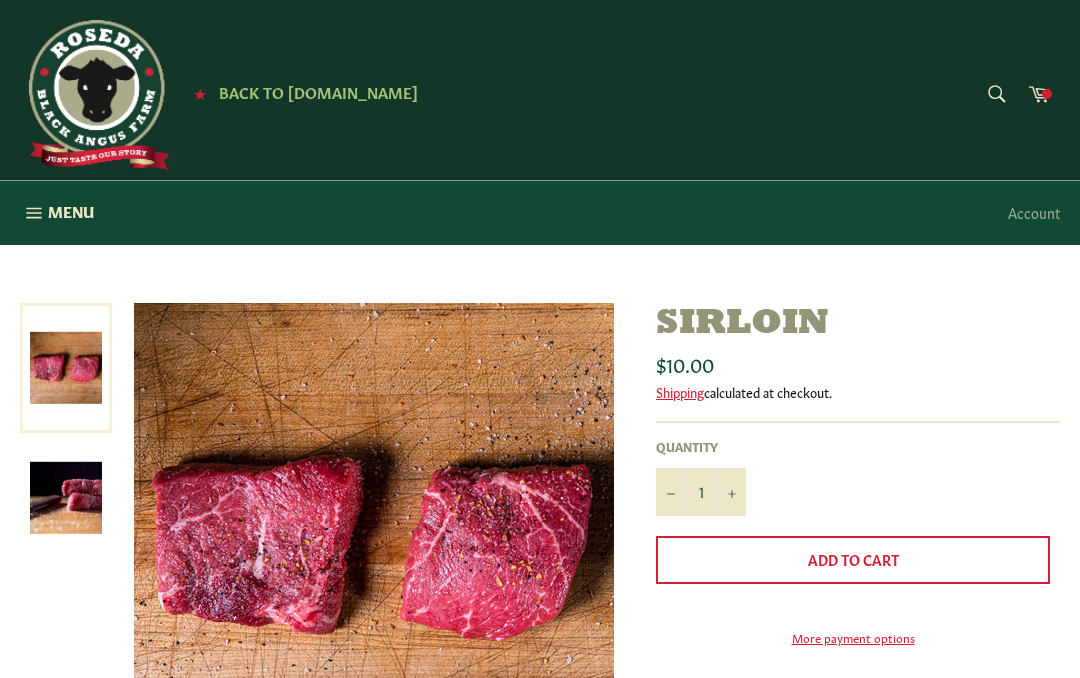 scroll, scrollTop: 0, scrollLeft: 0, axis: both 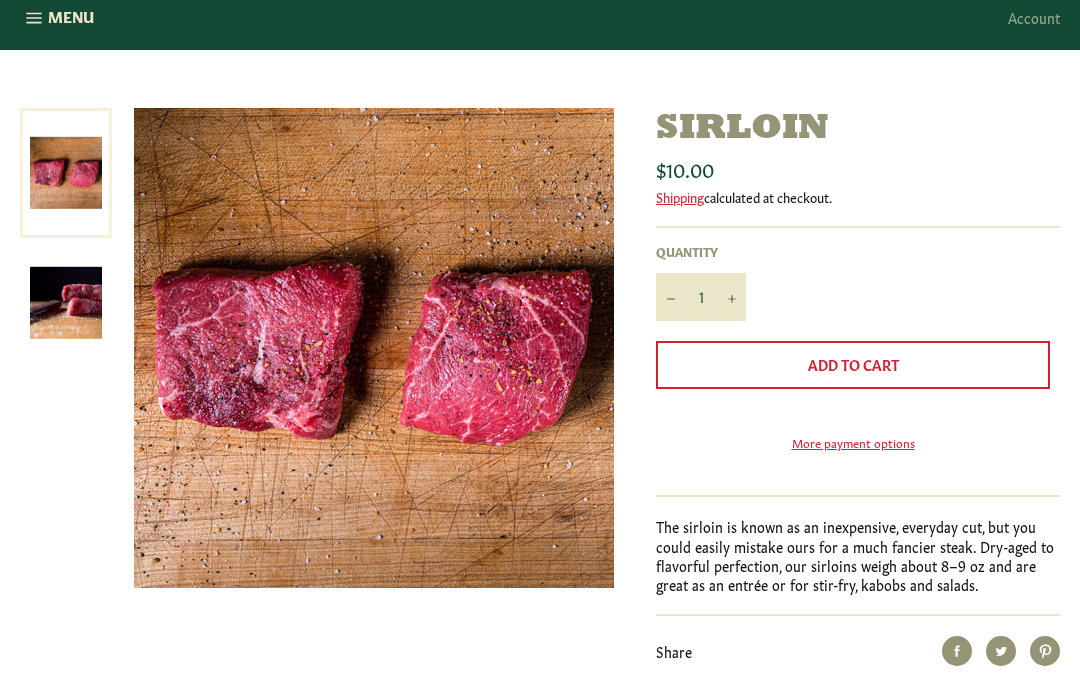 click on "+" at bounding box center [731, 297] 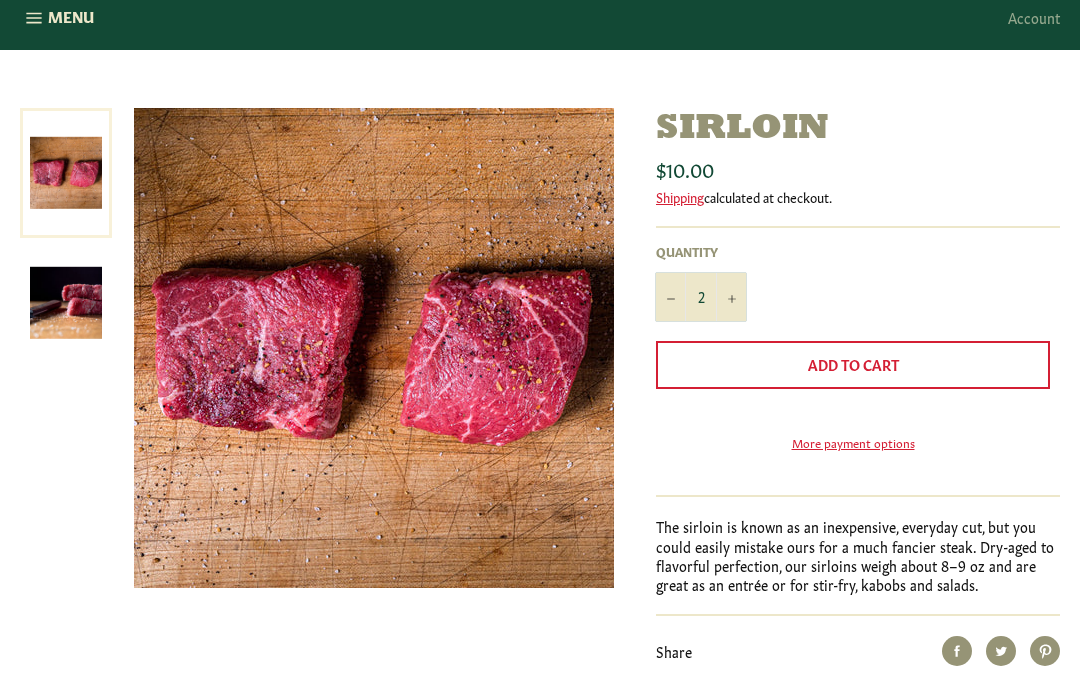 click on "2" at bounding box center (701, 297) 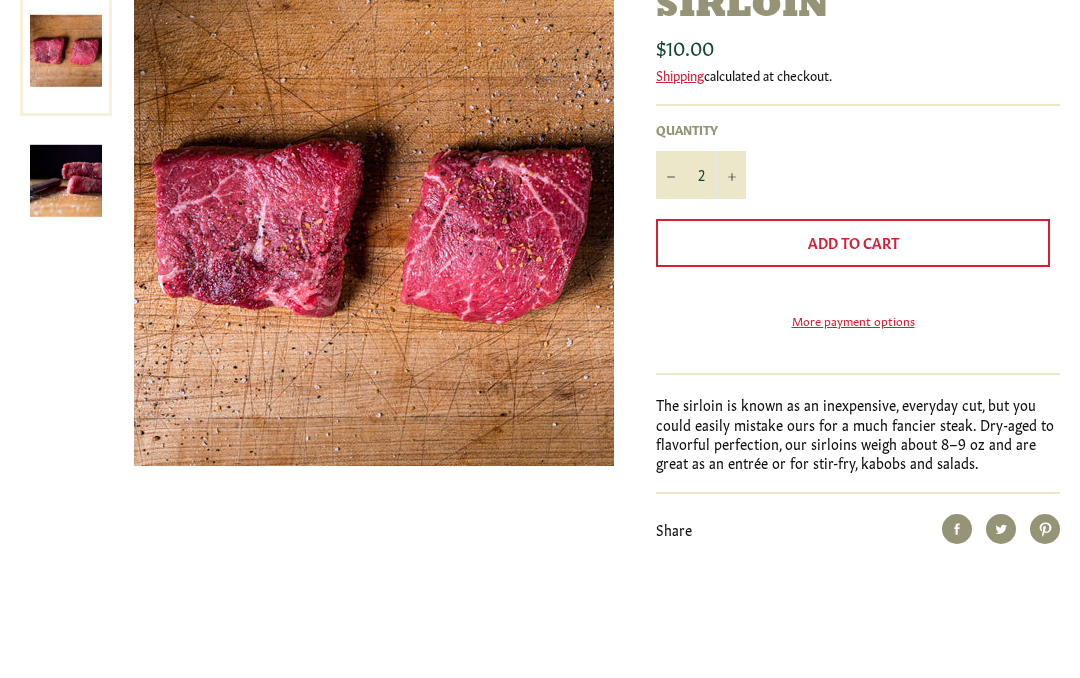 click on "Default Title - $10.00 USD
Quantity
2
−
+
Add to Cart
More payment options    This item is a recurring or deferred purchase. By continuing, I agree to the  cancellation policy  and authorize you to charge my payment method at the prices, frequency and dates listed on this page until my order is fulfilled or I cancel, if permitted." at bounding box center (853, 361) 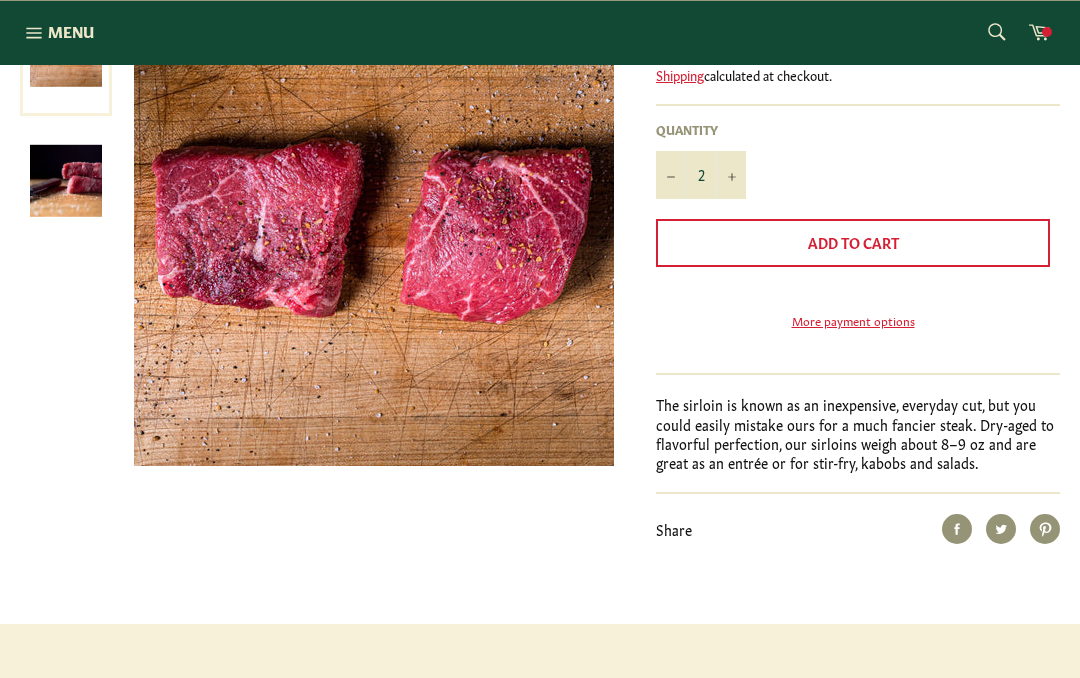 click on "+" at bounding box center [731, 175] 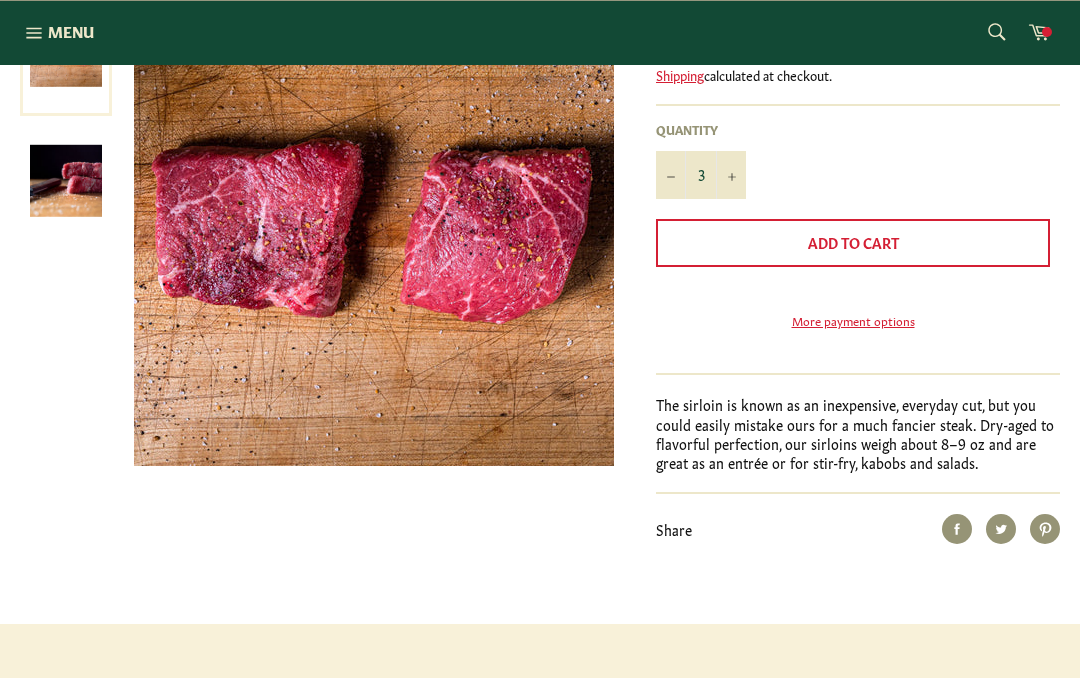 click on "Add to Cart" at bounding box center (853, 242) 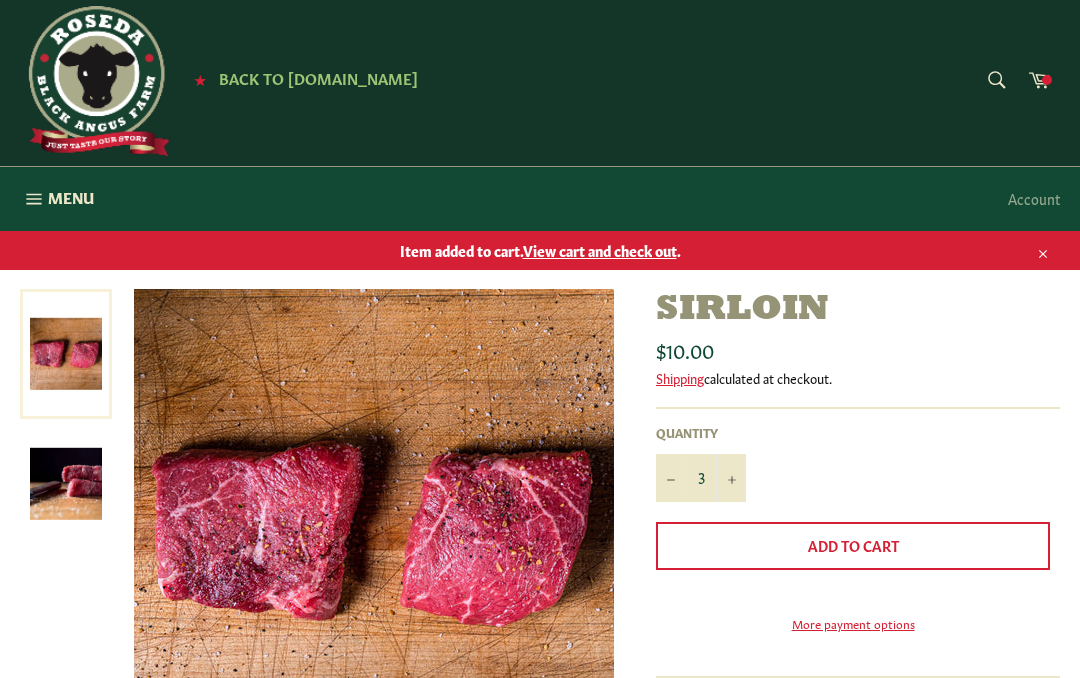 scroll, scrollTop: 0, scrollLeft: 0, axis: both 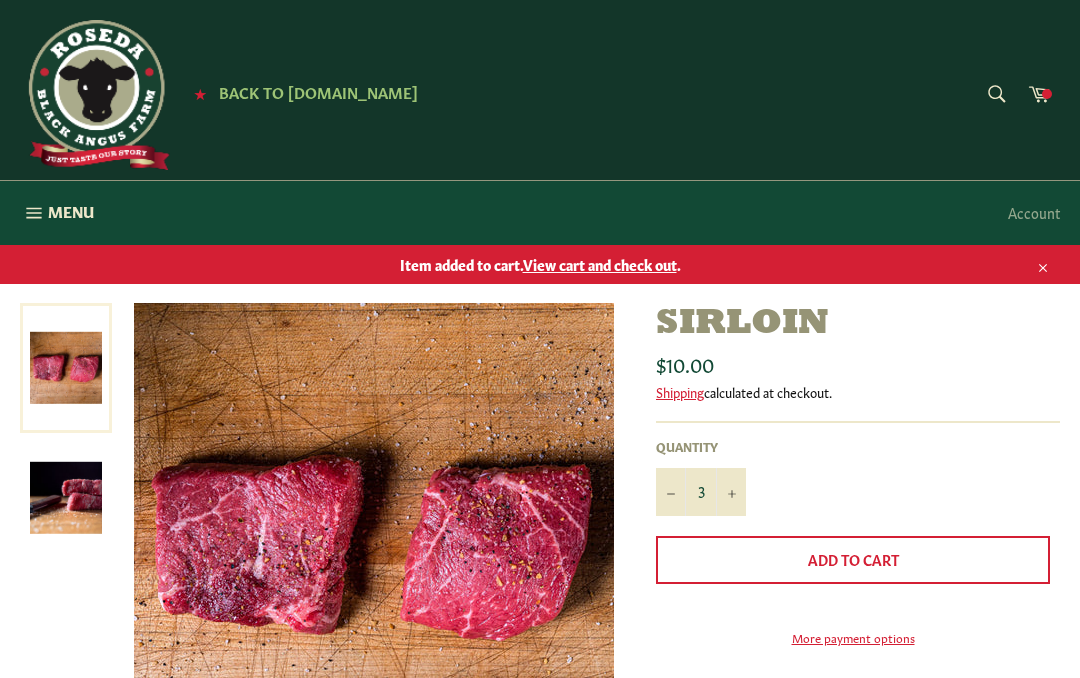 click 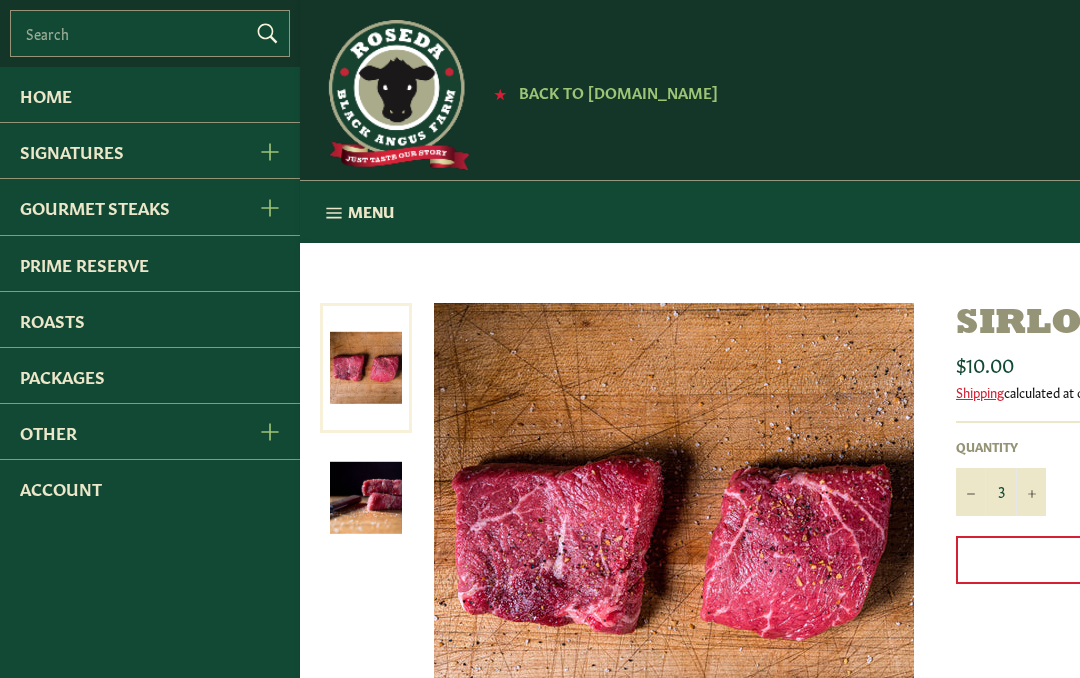 click on "Gourmet Steaks" at bounding box center (118, 206) 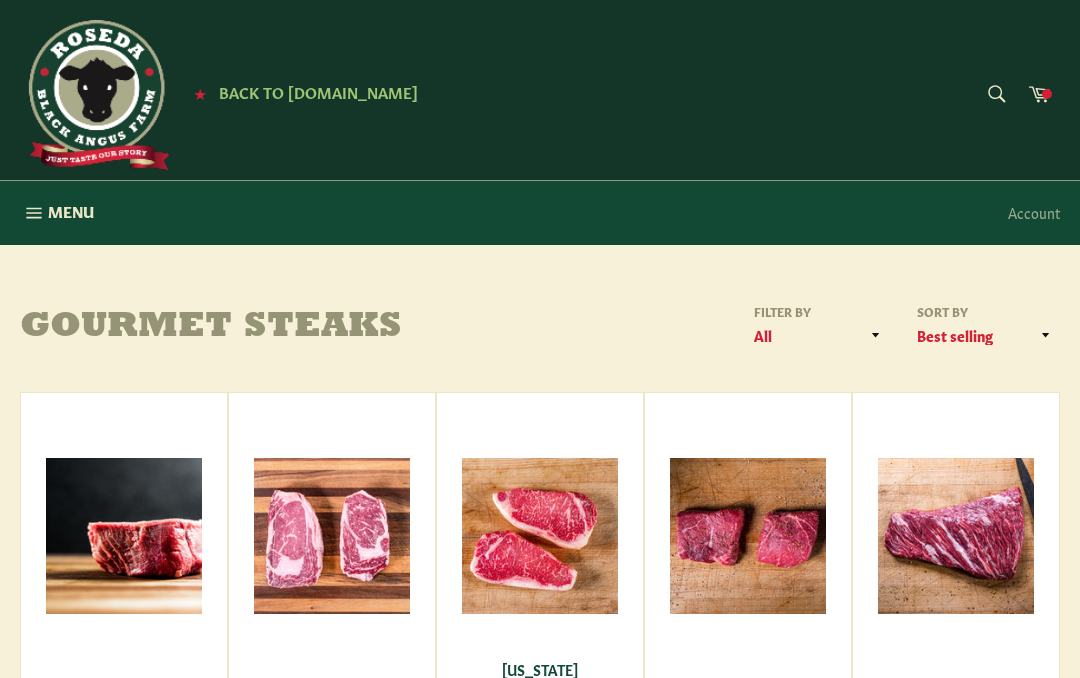 scroll, scrollTop: 0, scrollLeft: 0, axis: both 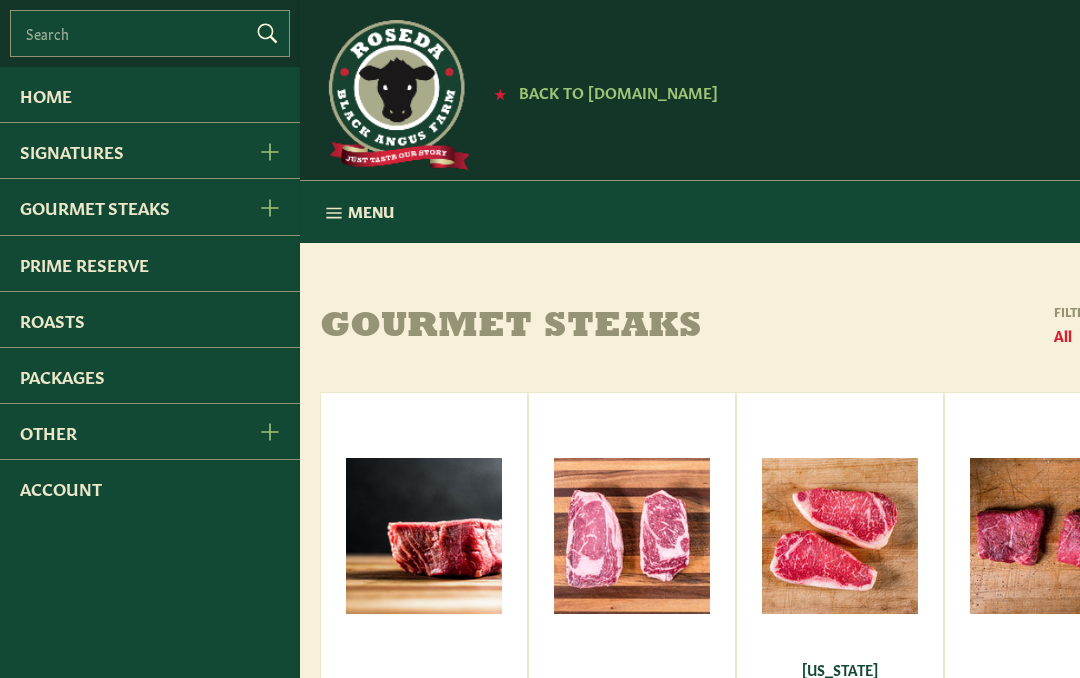click on "Signatures" at bounding box center [118, 150] 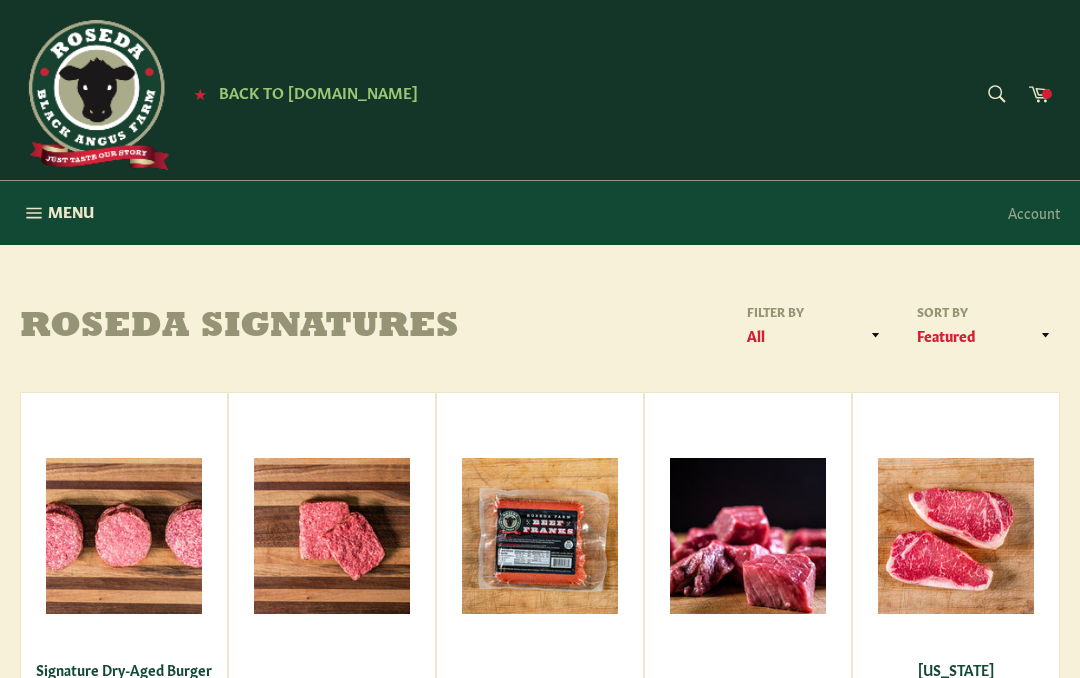 scroll, scrollTop: 0, scrollLeft: 0, axis: both 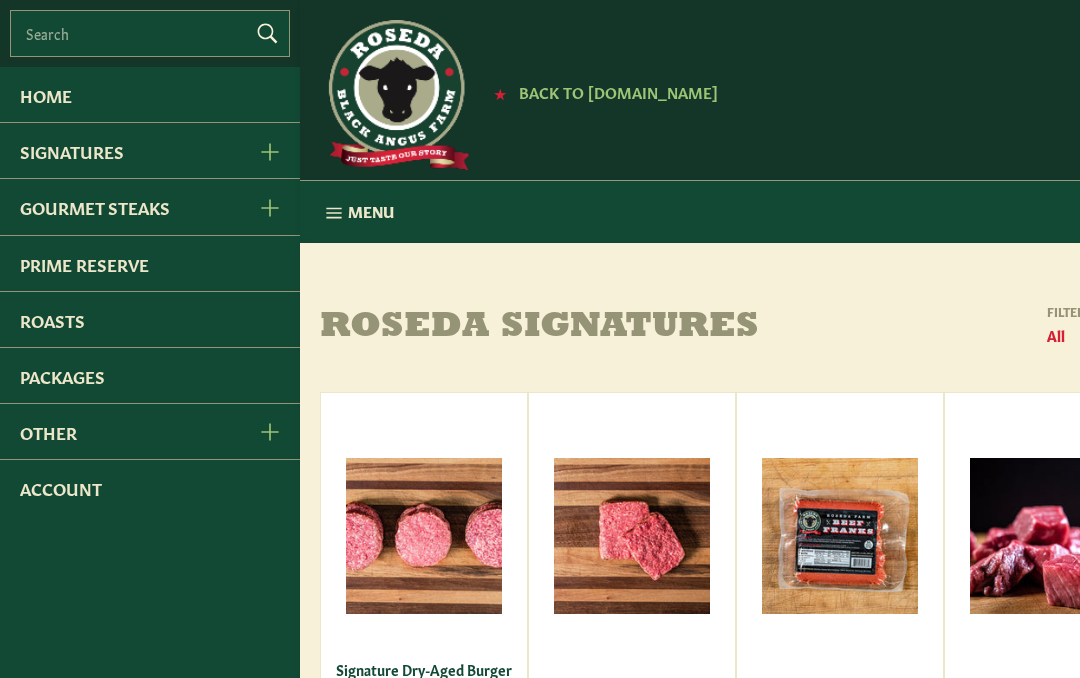 click on "Gourmet Steaks" at bounding box center (118, 206) 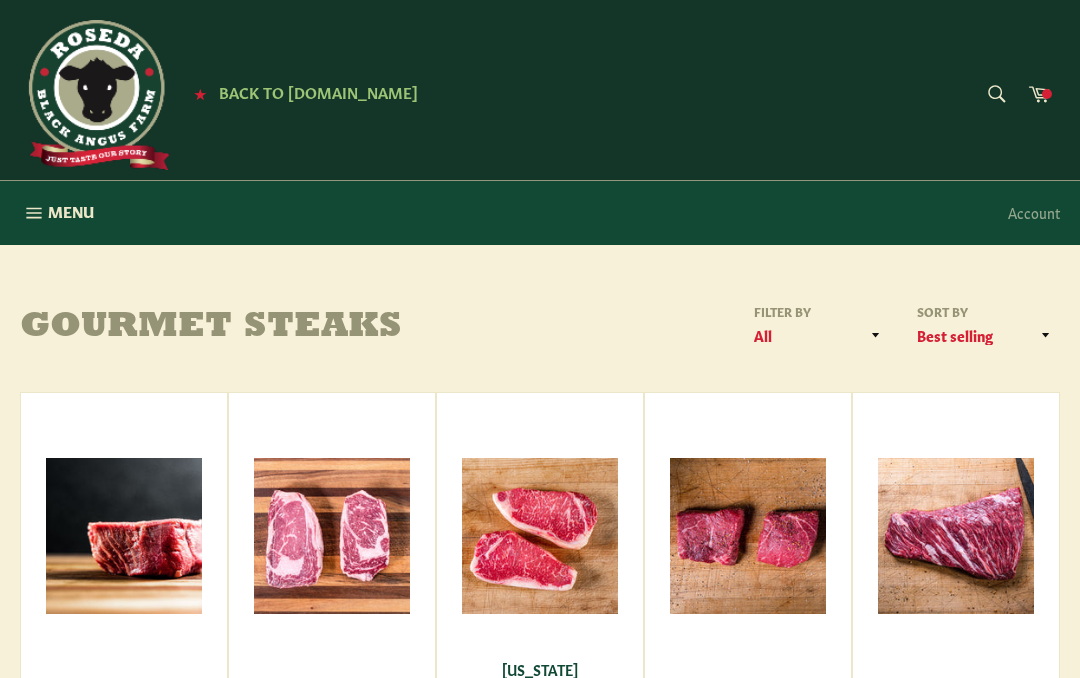 scroll, scrollTop: 0, scrollLeft: 0, axis: both 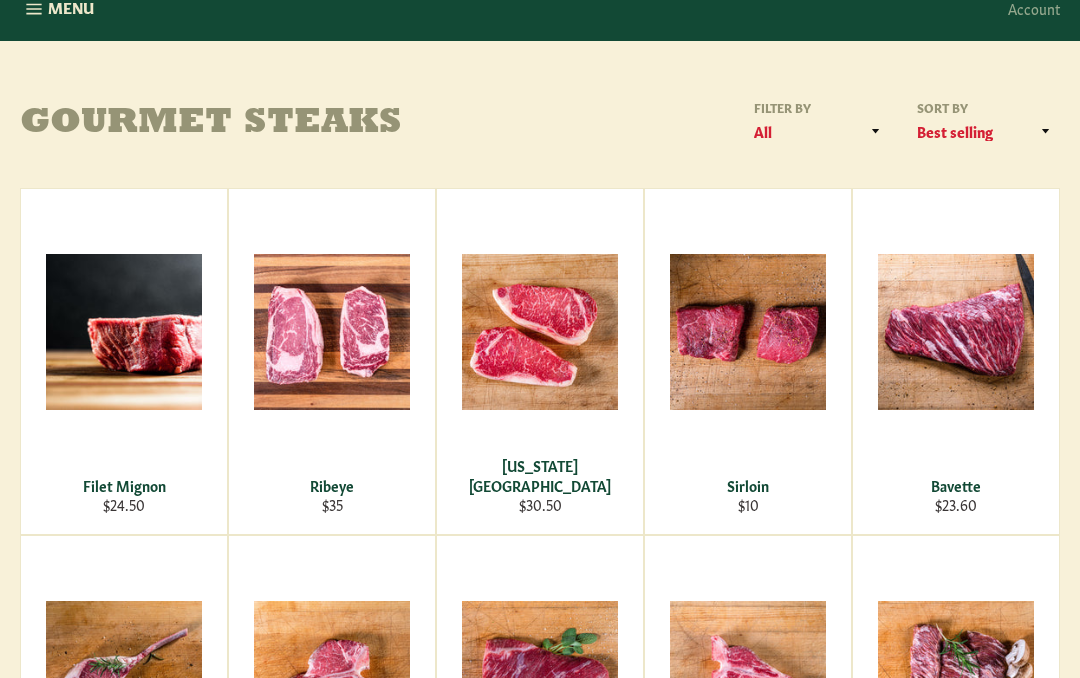 click on "View" at bounding box center (124, 364) 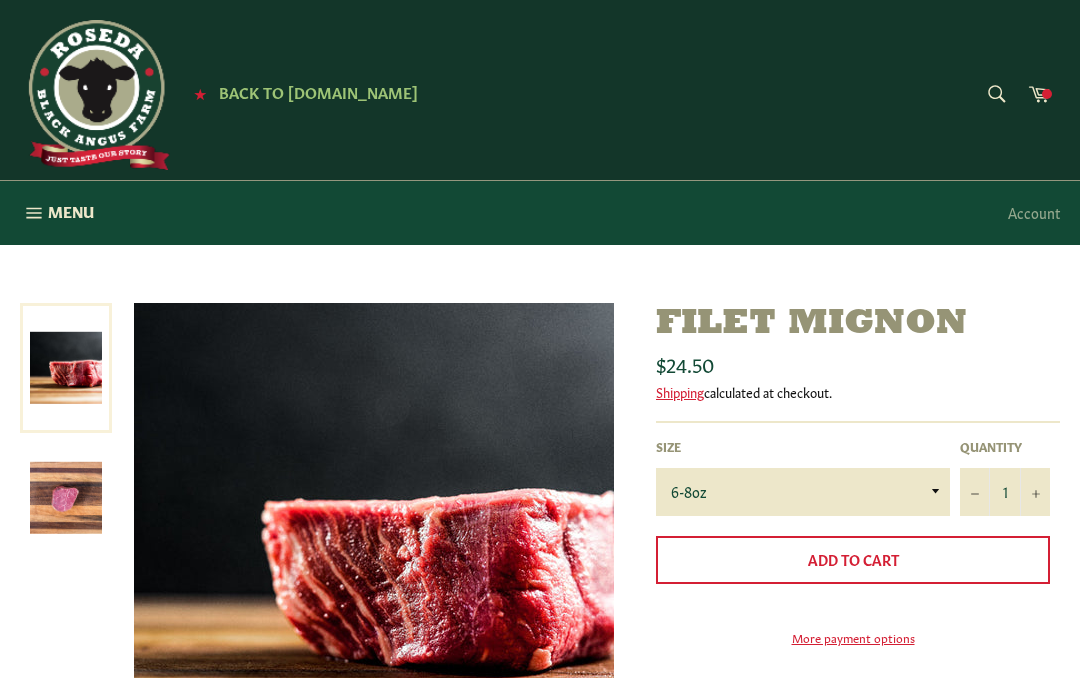 scroll, scrollTop: 0, scrollLeft: 0, axis: both 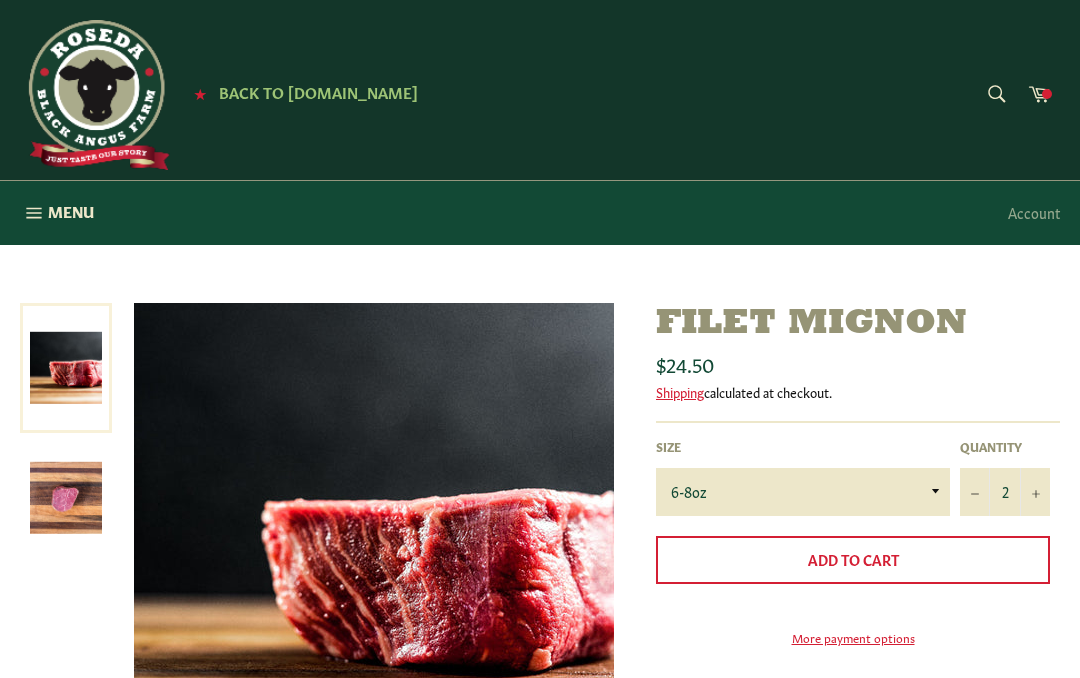 click on "+" at bounding box center [1035, 492] 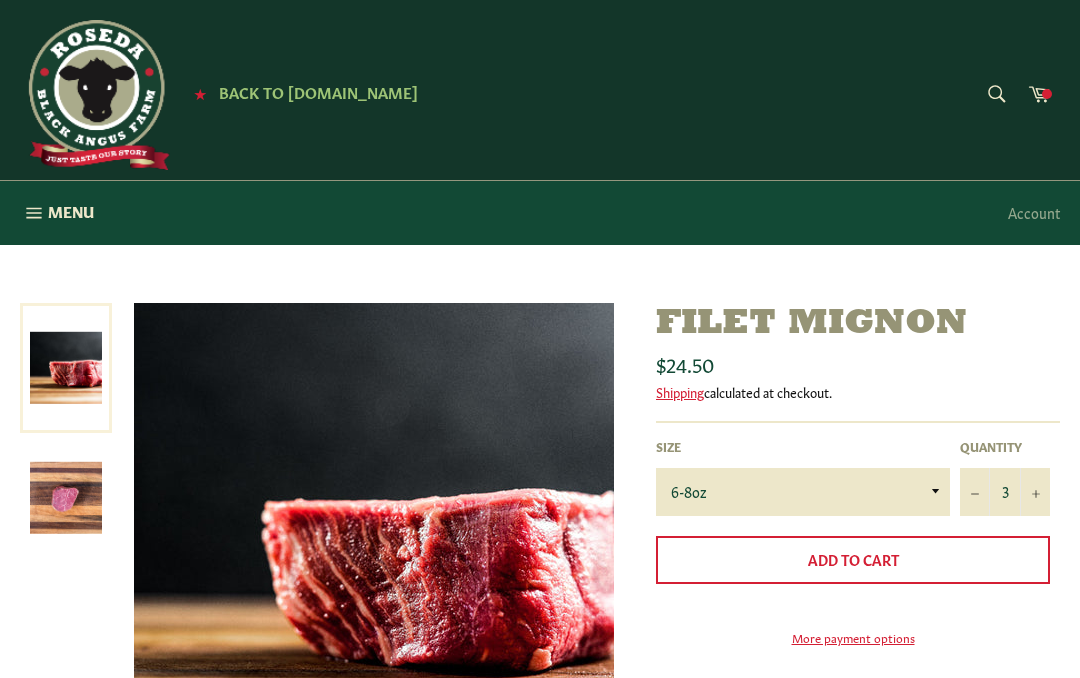 click on "+" at bounding box center [1035, 492] 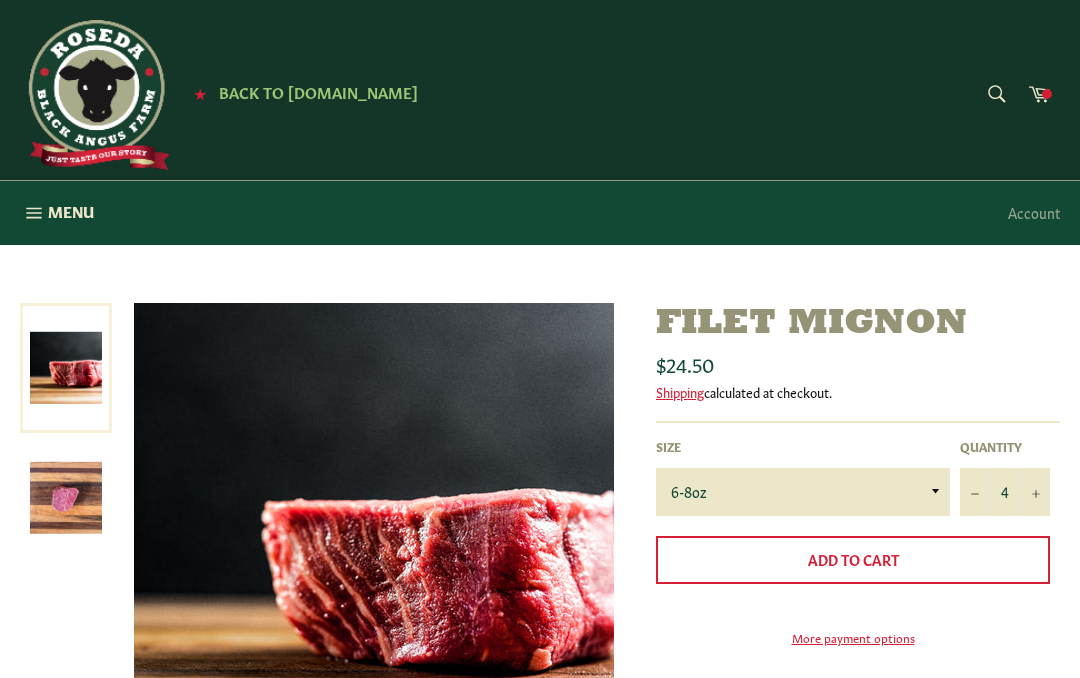 click on "Add to Cart" at bounding box center (853, 560) 